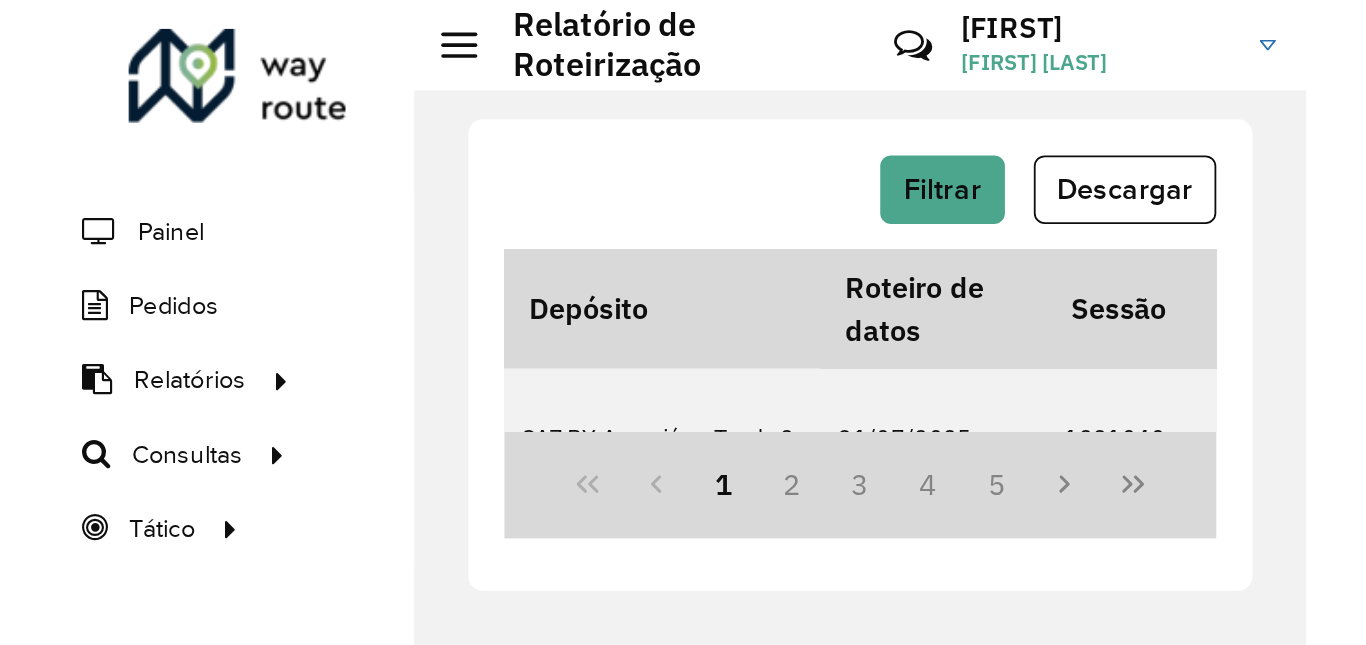 scroll, scrollTop: 0, scrollLeft: 0, axis: both 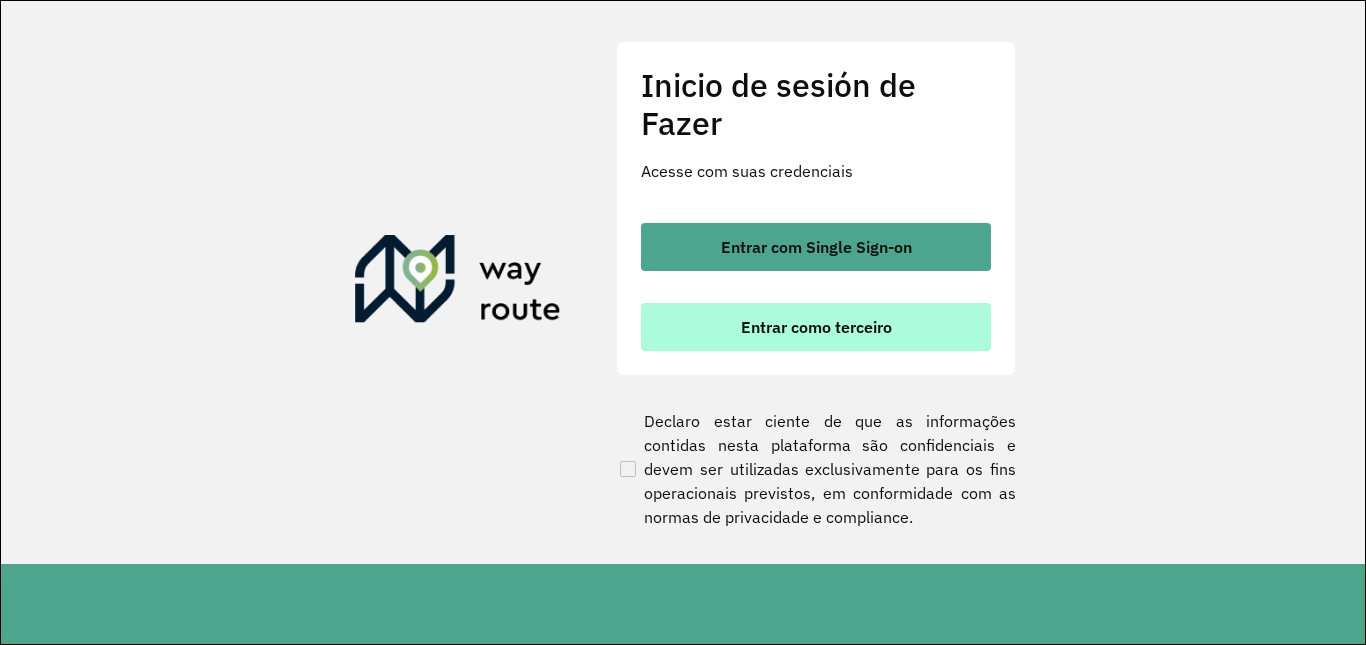 click on "Entrar como terceiro" at bounding box center (816, 327) 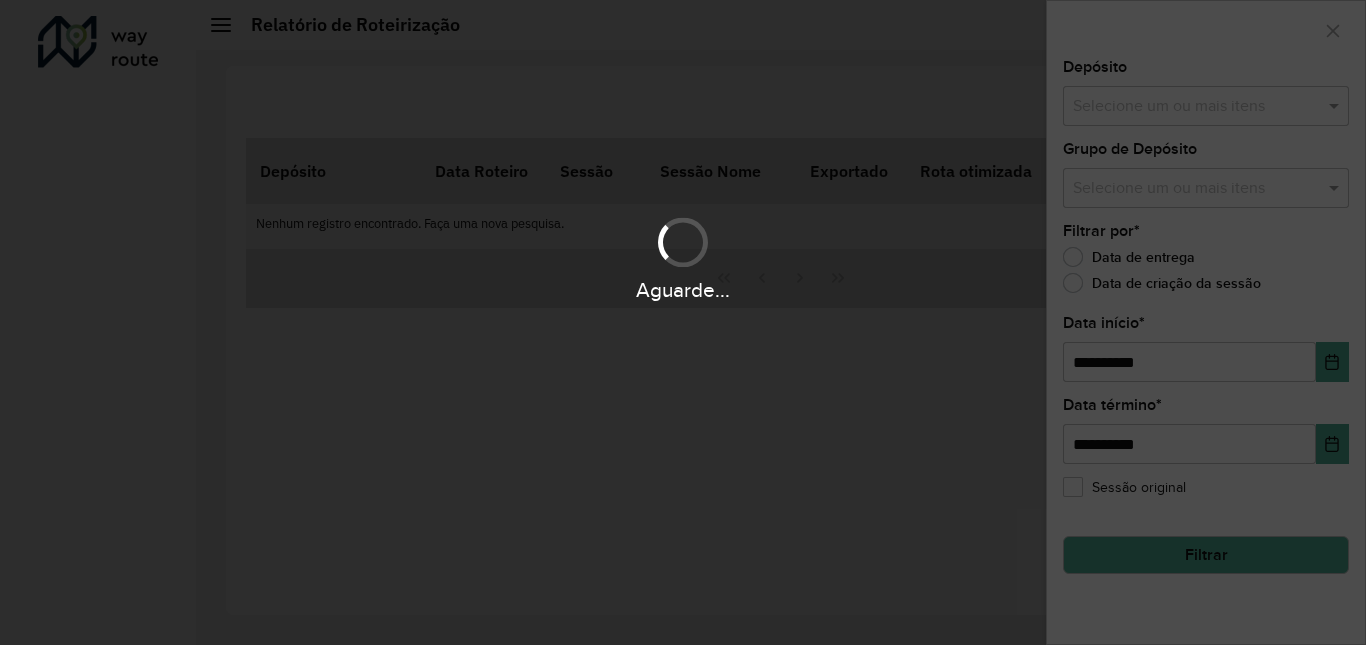 scroll, scrollTop: 0, scrollLeft: 0, axis: both 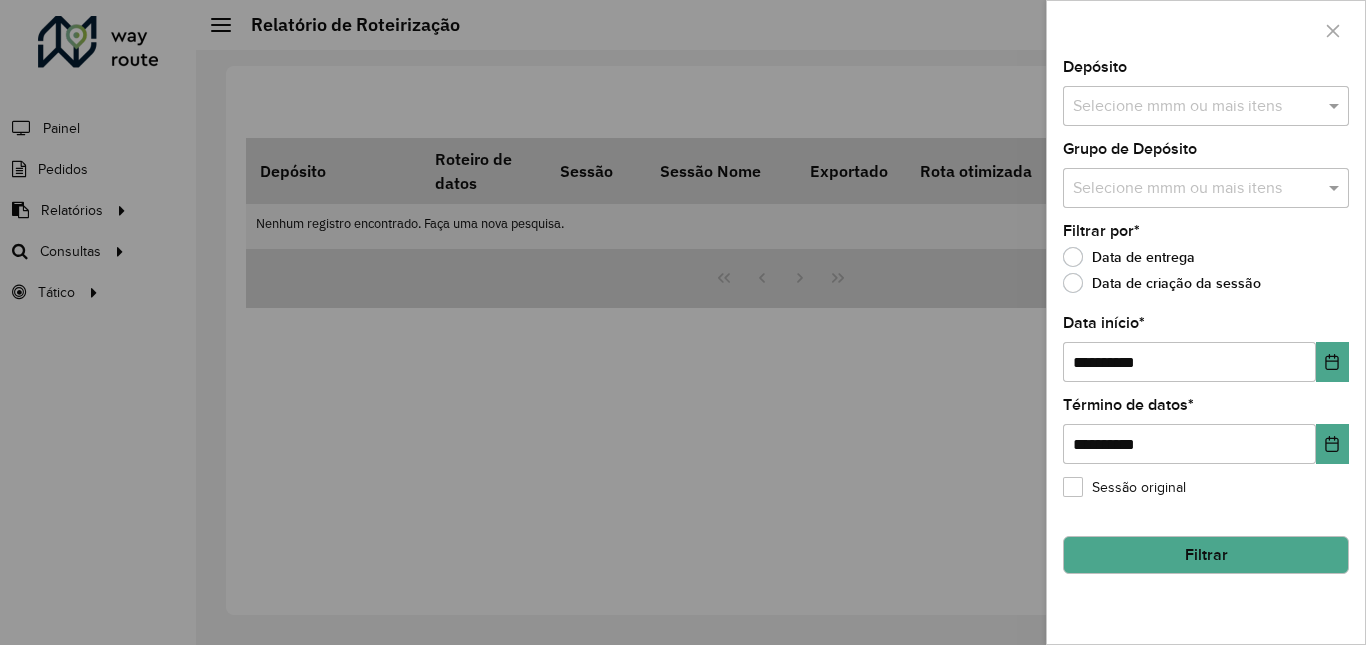 drag, startPoint x: 0, startPoint y: 0, endPoint x: 679, endPoint y: 535, distance: 864.4455 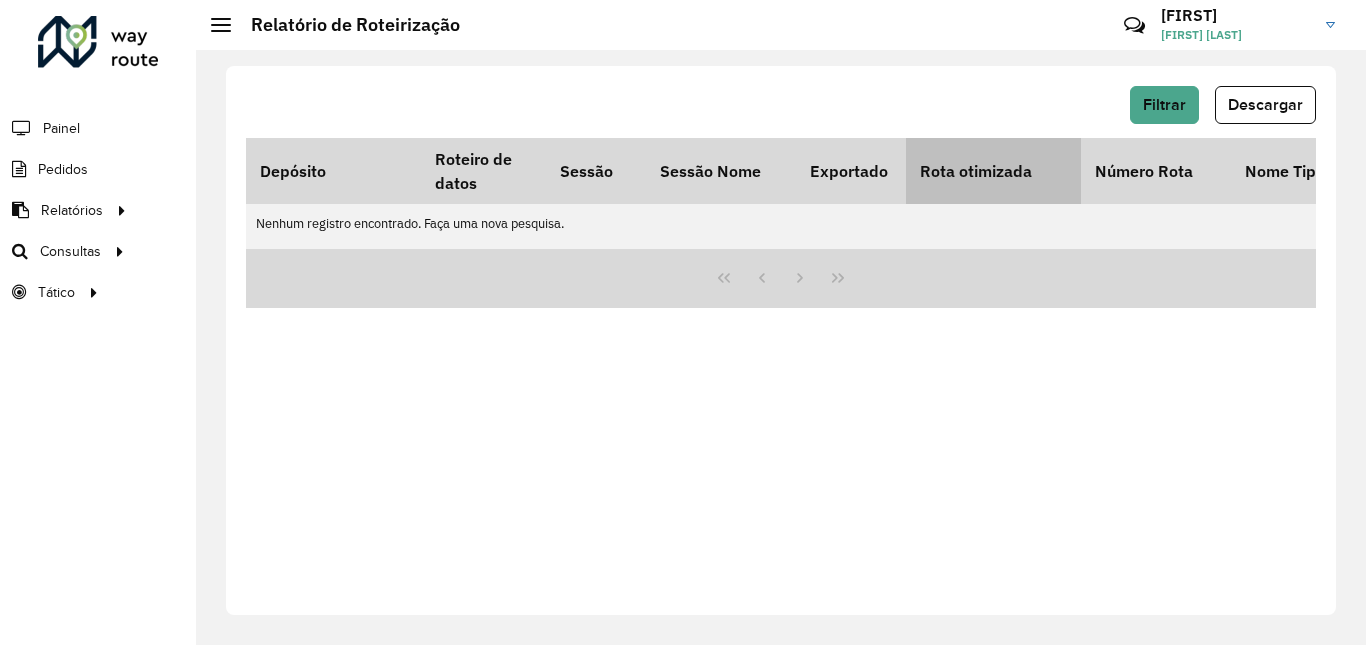 drag, startPoint x: 1284, startPoint y: 112, endPoint x: 997, endPoint y: 170, distance: 292.80197 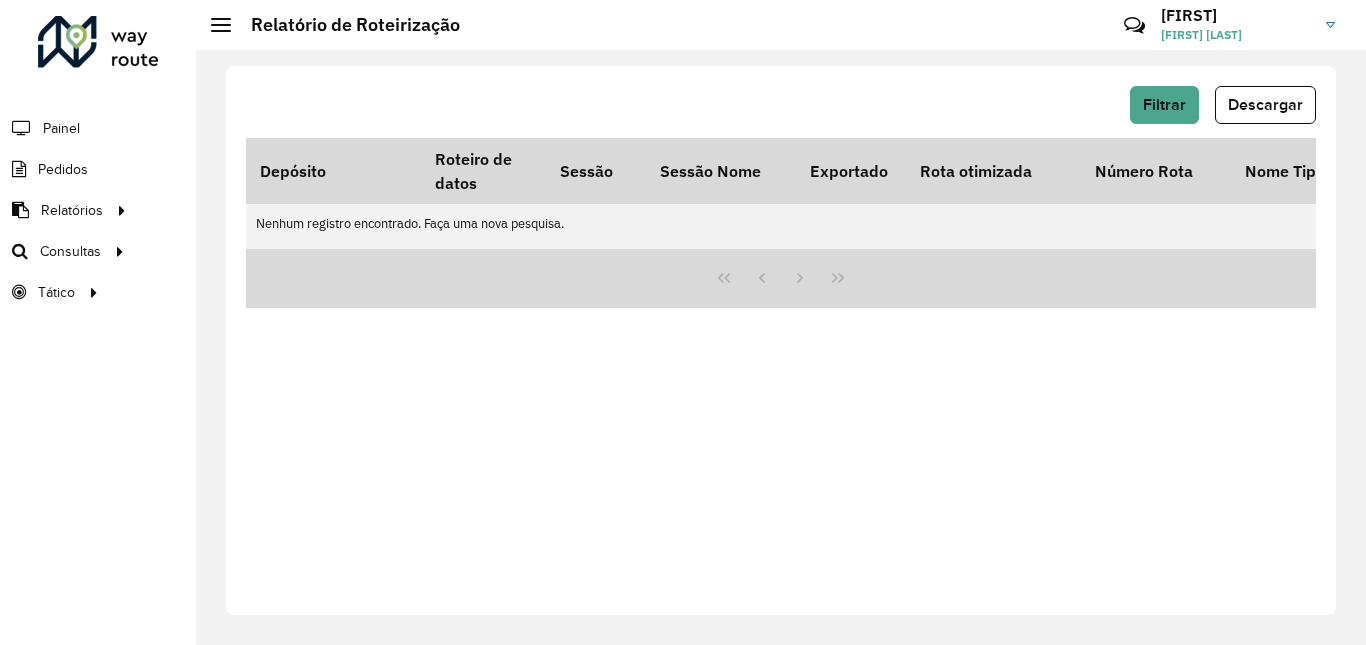 click on "Filtrar   Descargar" 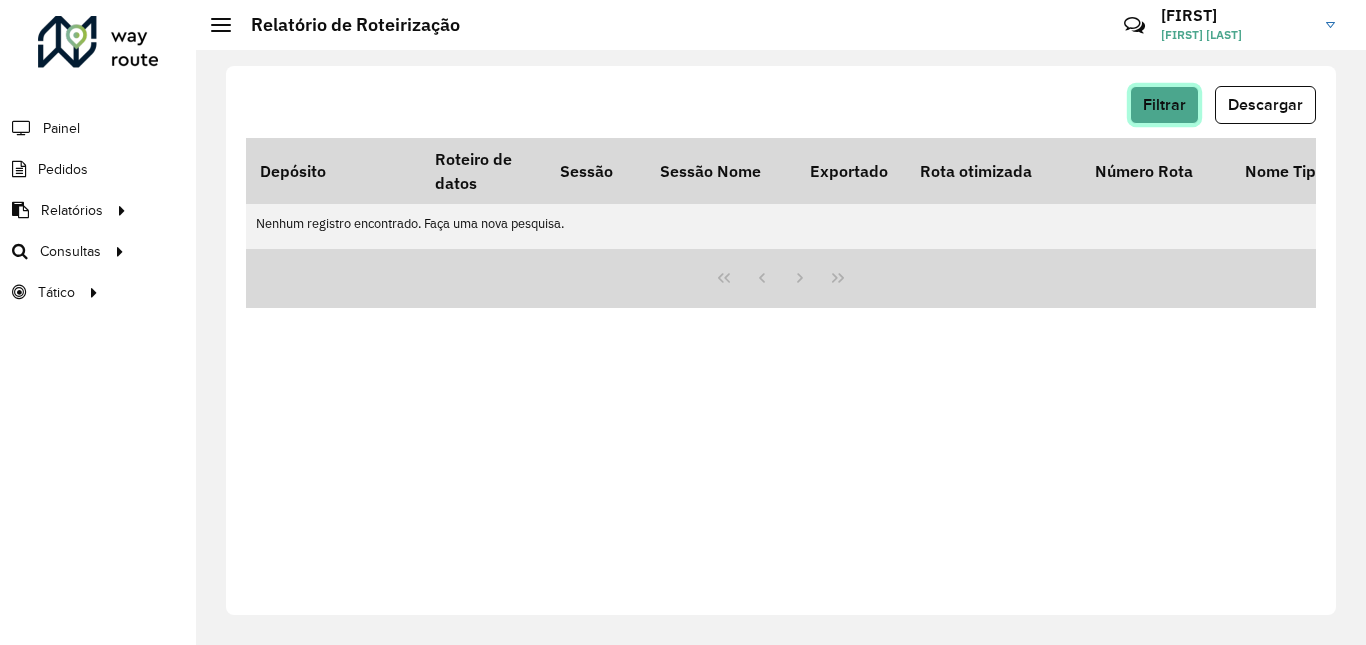click on "Filtrar" 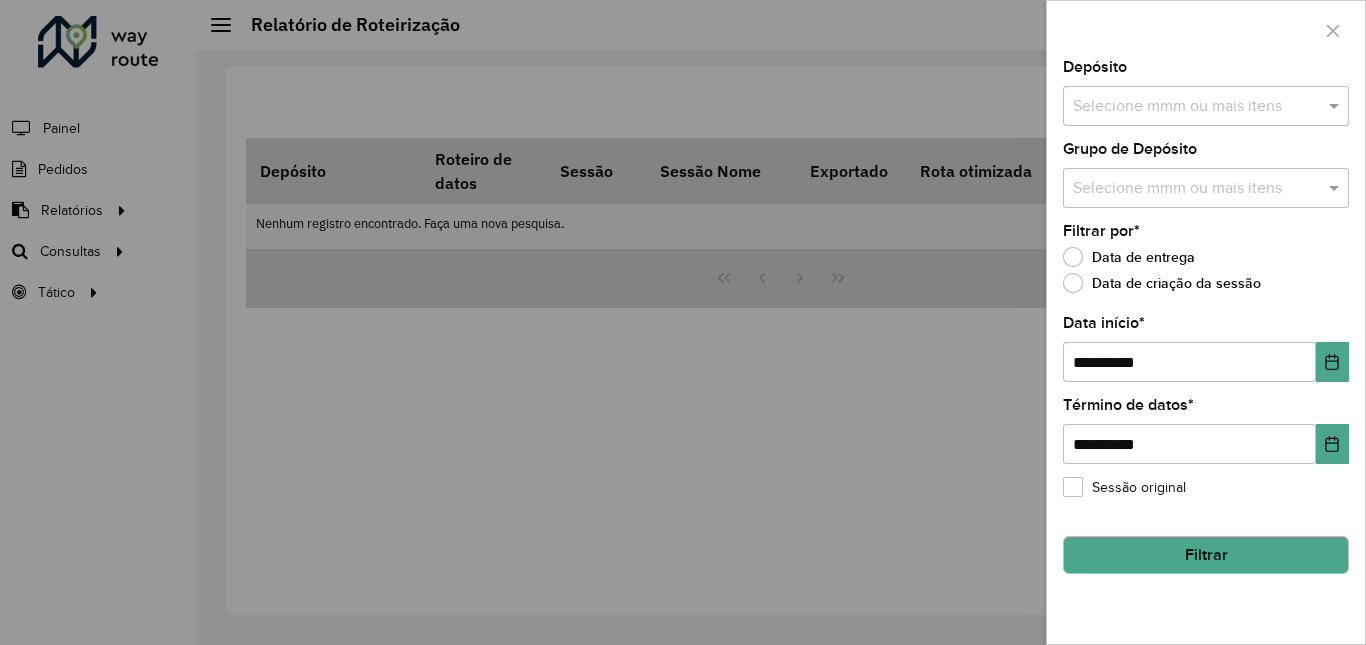 click at bounding box center [1196, 107] 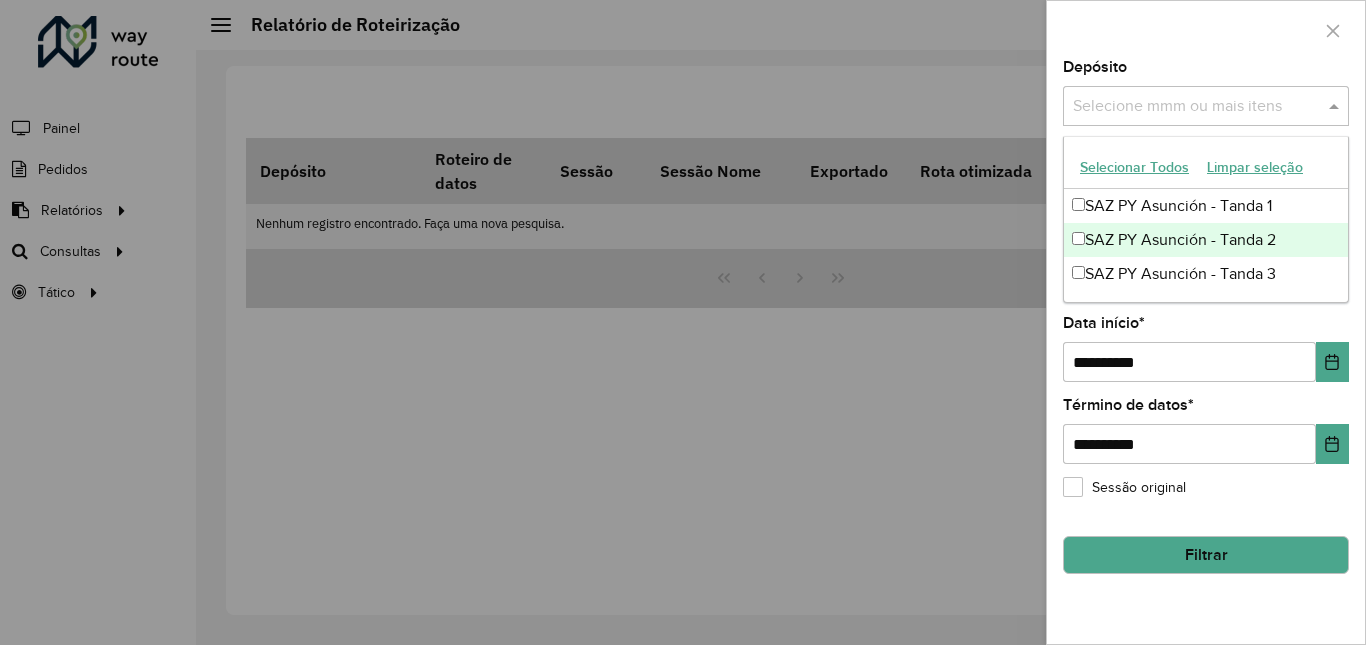 click on "SAZ PY Asunción - Tanda 2" at bounding box center [1206, 240] 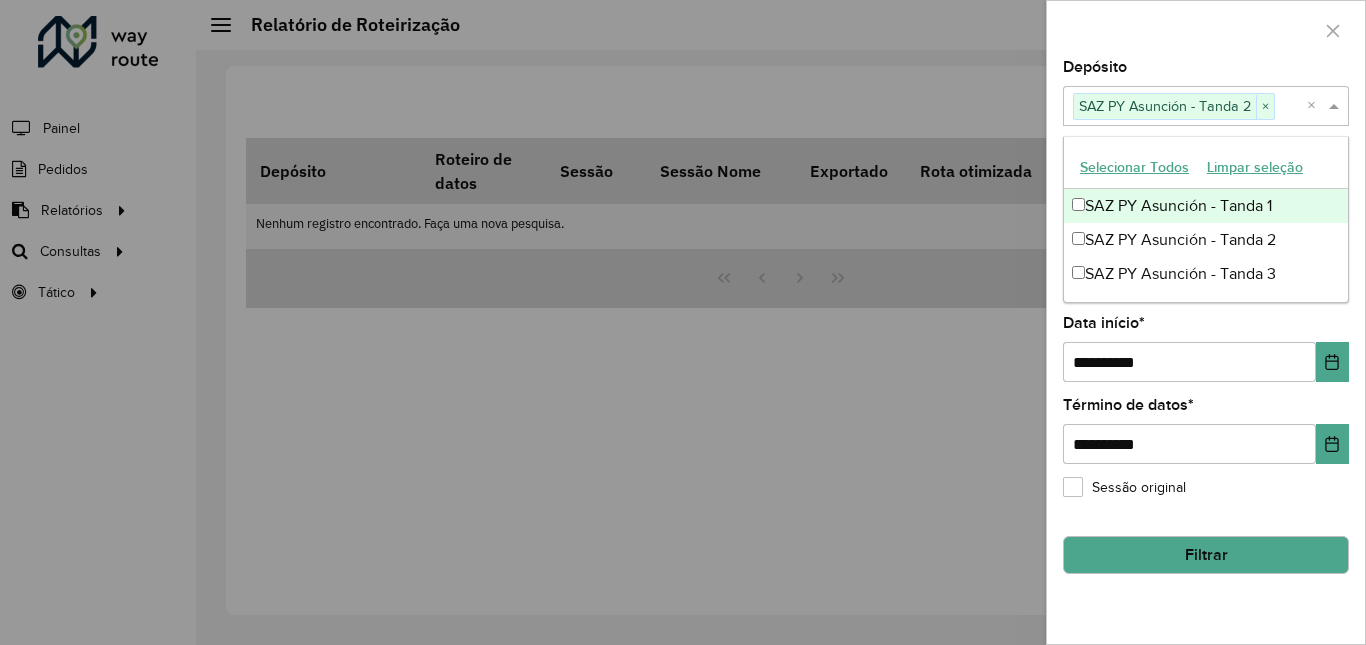 click on "SAZ PY Asunción - Tanda 1" at bounding box center (1178, 205) 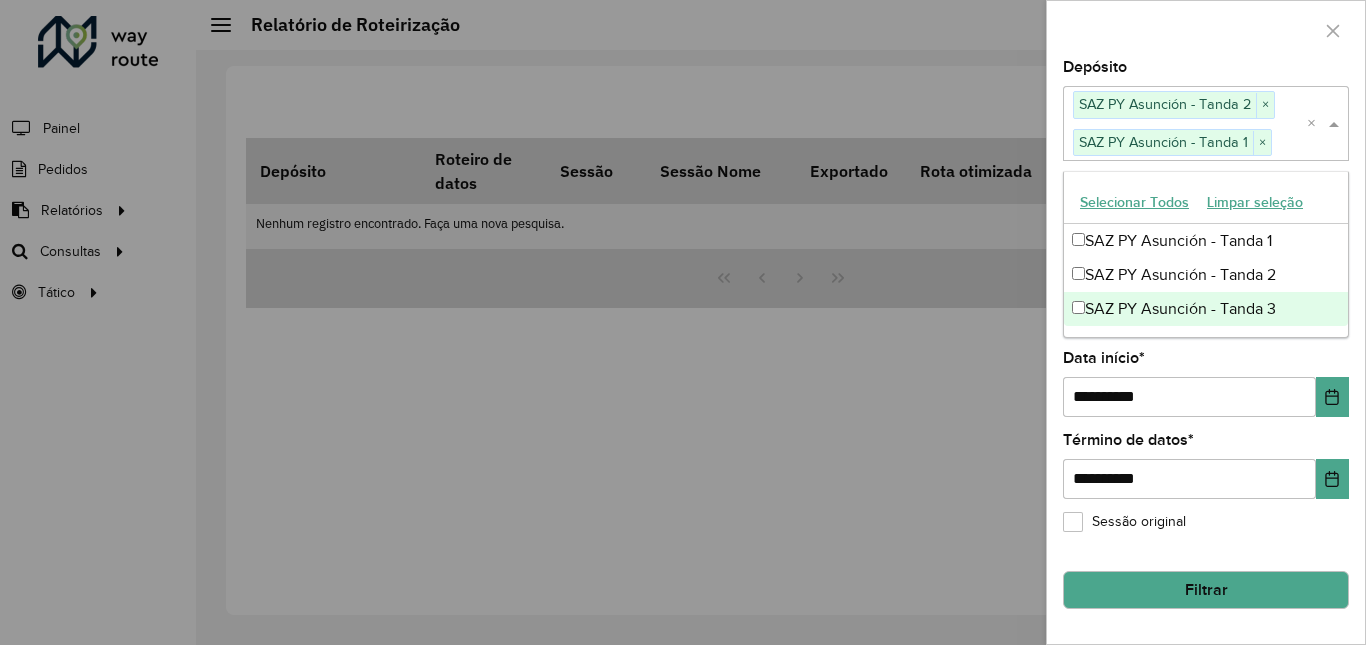 click on "SAZ PY Asunción - Tanda 3" at bounding box center [1206, 309] 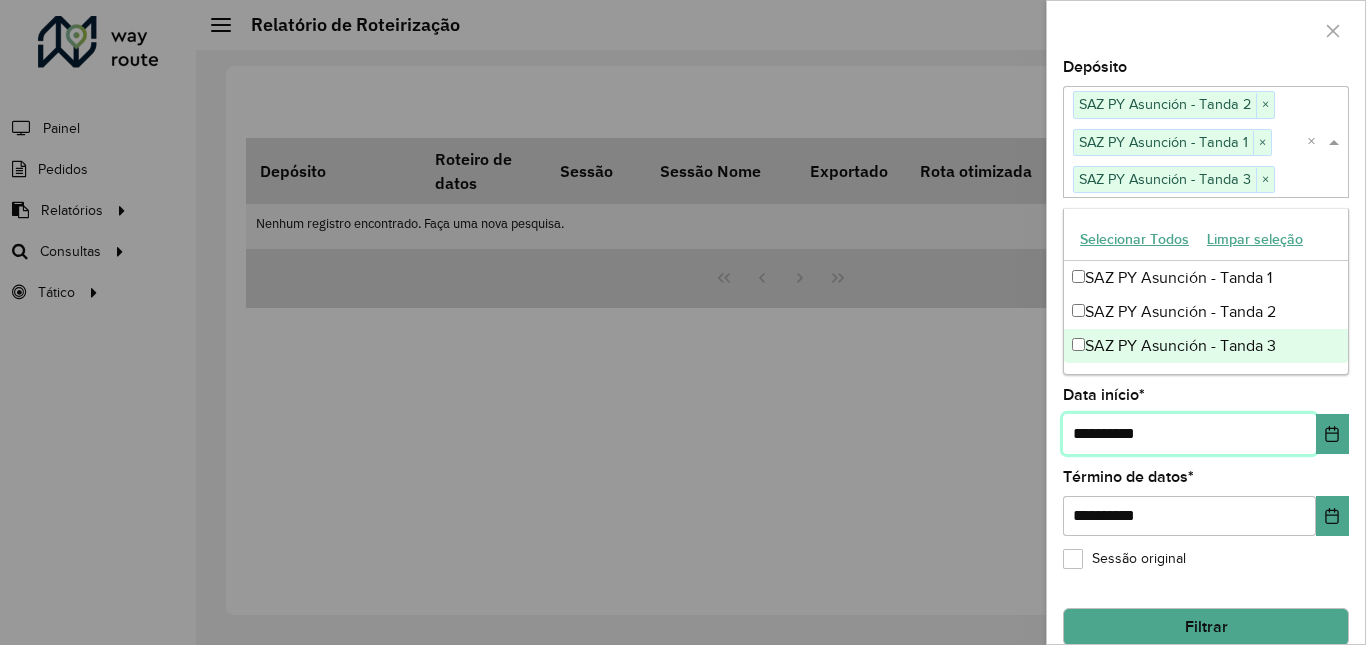 click on "**********" at bounding box center [1189, 434] 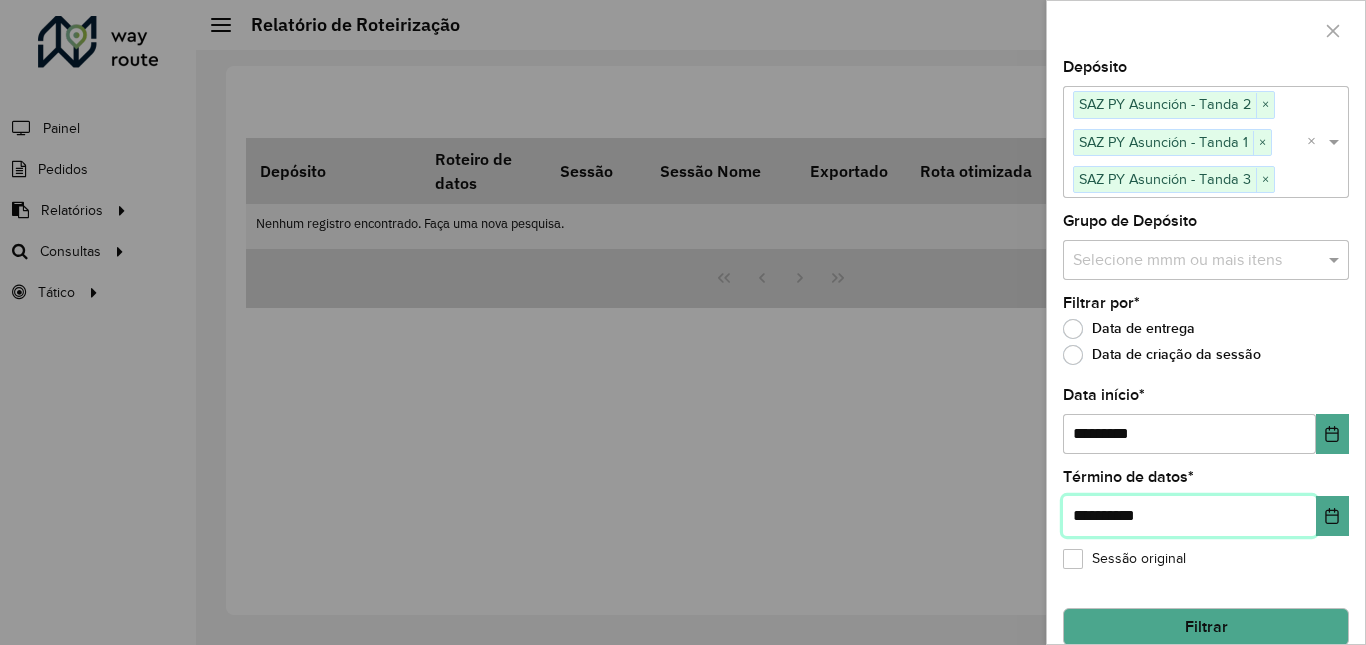 type on "**********" 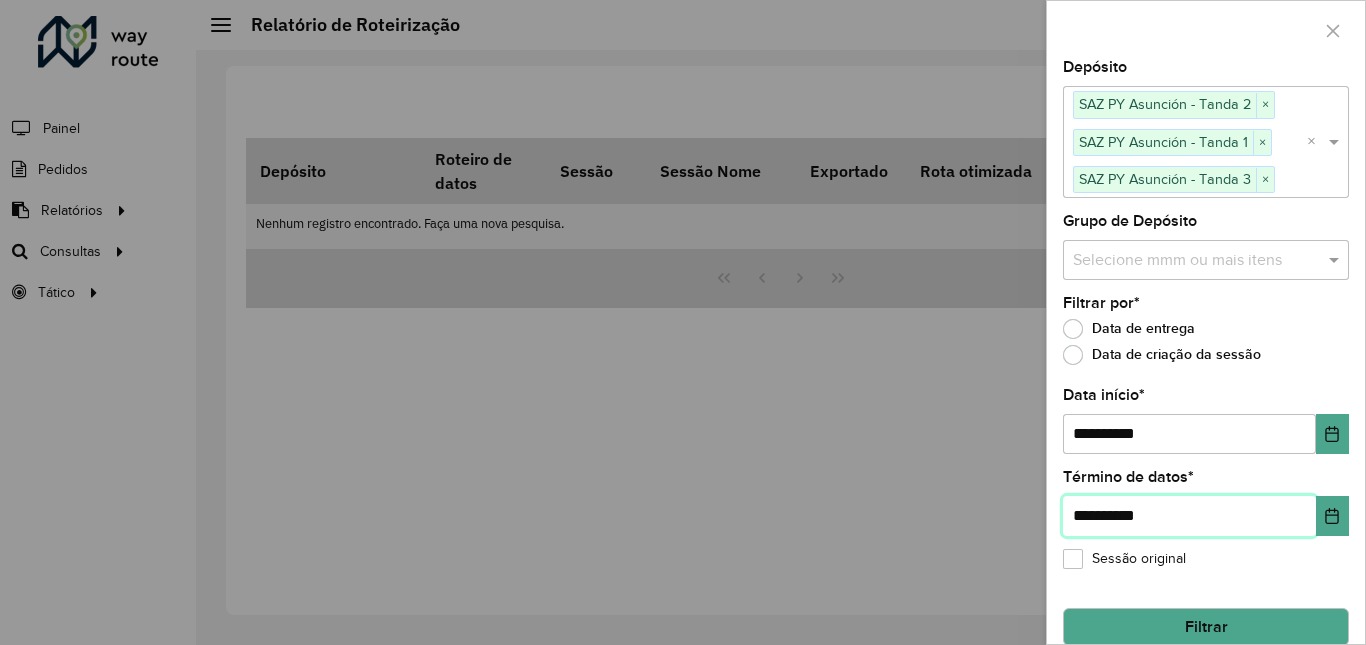 click on "**********" at bounding box center [1189, 516] 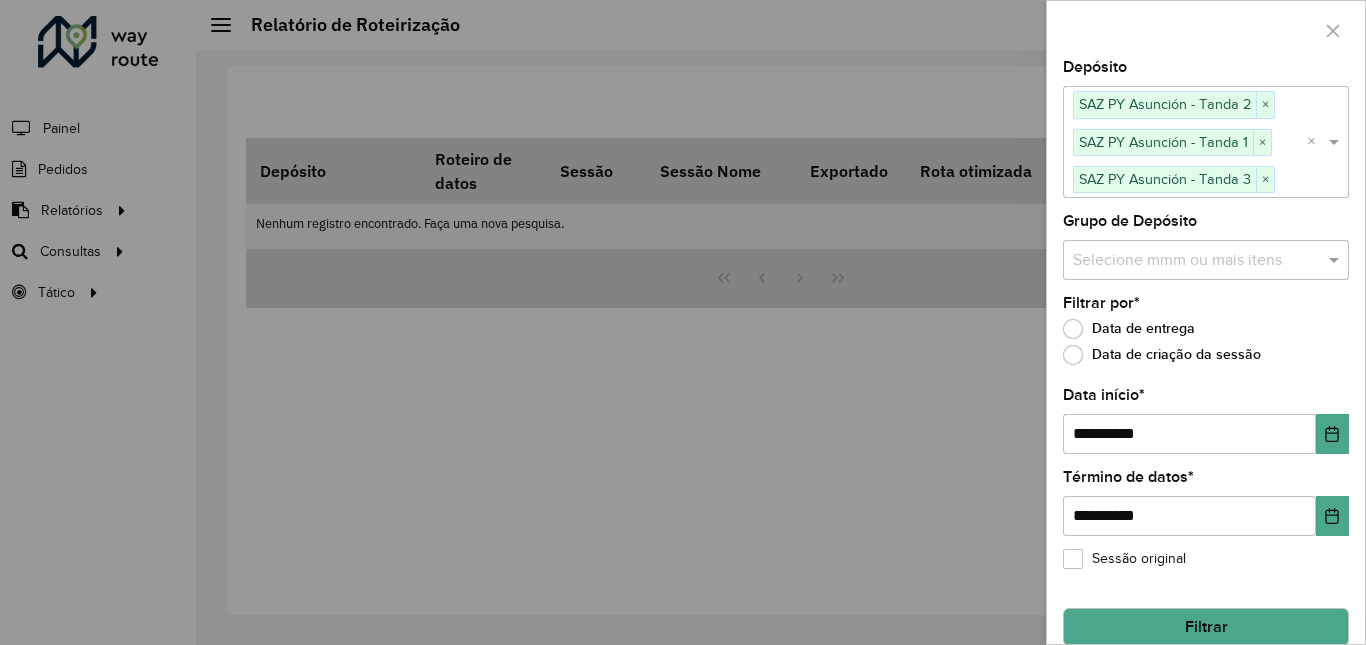 click at bounding box center [683, 322] 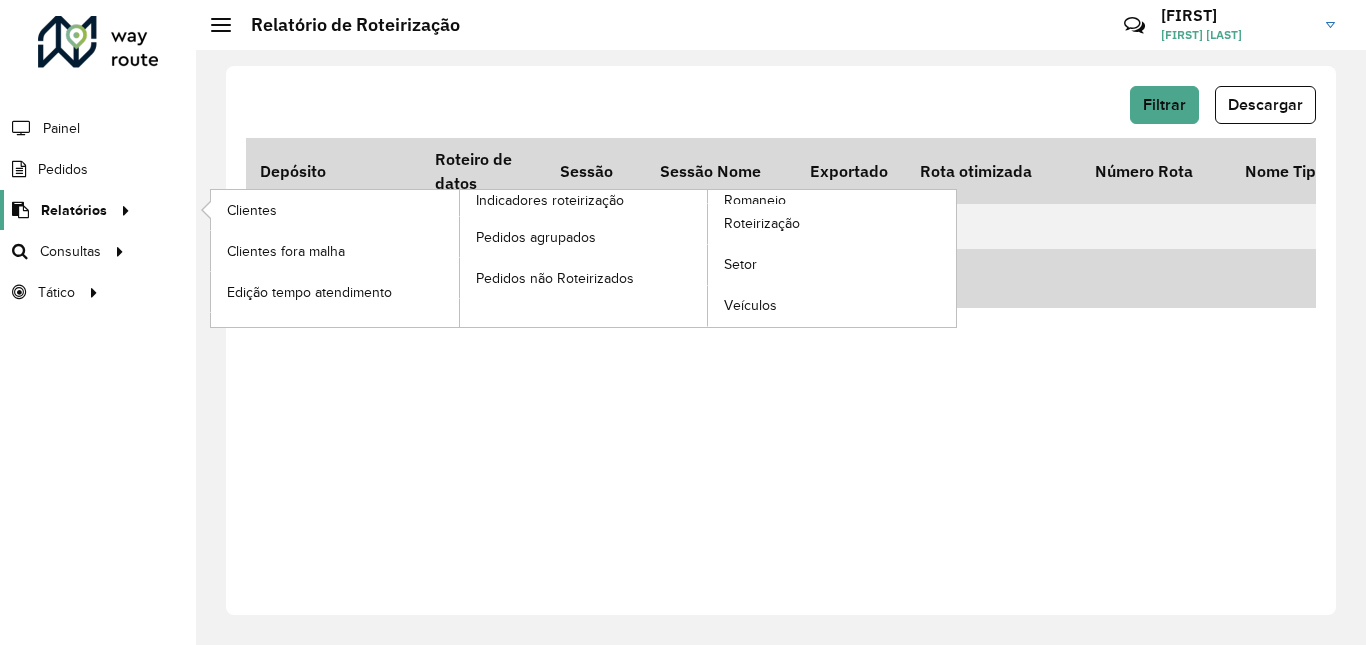 click on "Relatórios" 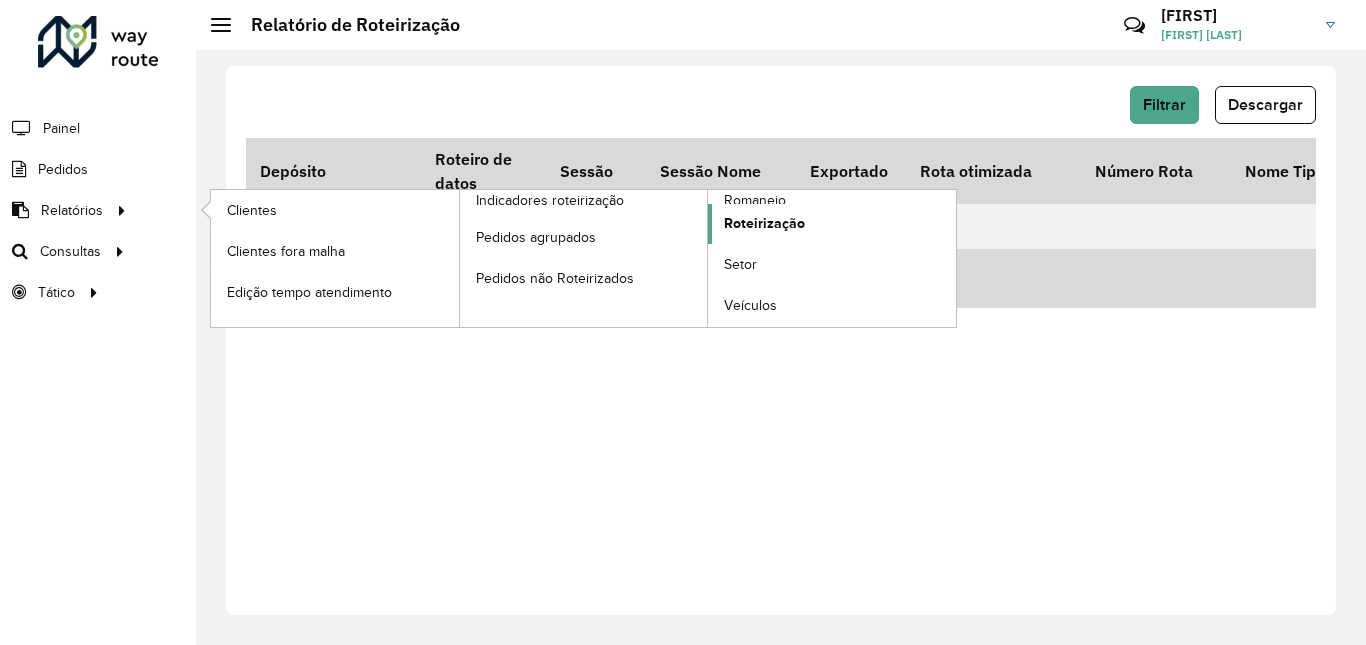 click on "Roteirização" 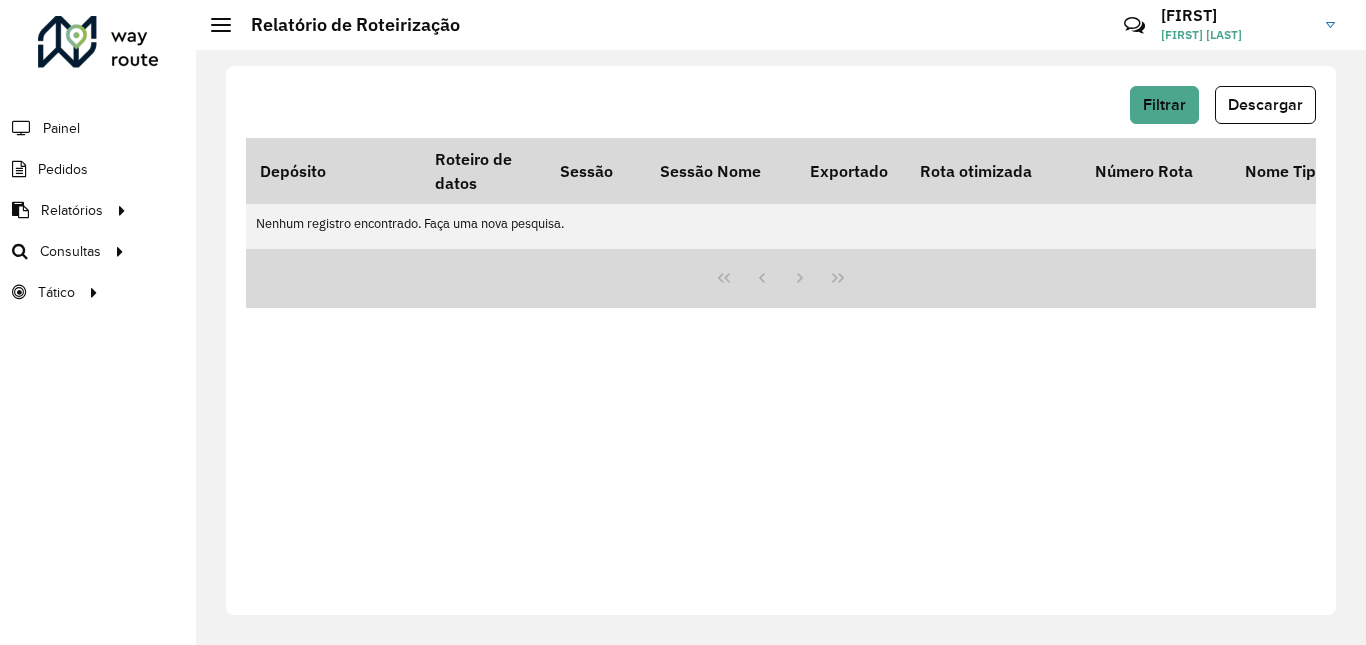 click on "Filtrar   Descargar   Depósito   Roteiro de dados   Sessão   Sessão Nome   Exportado   Rota otimizada   Número Rota   Nome Tipo Rota  Ponto de saída Veículo Tipo do veículo  Nomo Rota  Motorista Pedágio  Custo Distância   Custo Quantidade Dias   Custo Fixo Rota   Custo Hora   Custo Quantidade Atividades   Custo Fórmula  Custo Valor  % Custo   % Capacidade   Capacidade Veículo   Capacidade Utilizada   % Peso   Peso Veículo   Peso Utilizado   Início da Rota   Fim da Rota   Tempo Rota  Dias em rota  Tempo Dirigido   Tempo Atendimento  Entregas  Distancia (km)   Distância Ida Ponto Apoio   Distância Volta Ponto Apoio   Setores  Transportadora  Paletas Quantidade  Jornada Total de itens Prateleira  Hectolitro (hl)  Recarga  Justificativa da violação  Nenhum registro encontrado. Faça uma nova pesquisa." 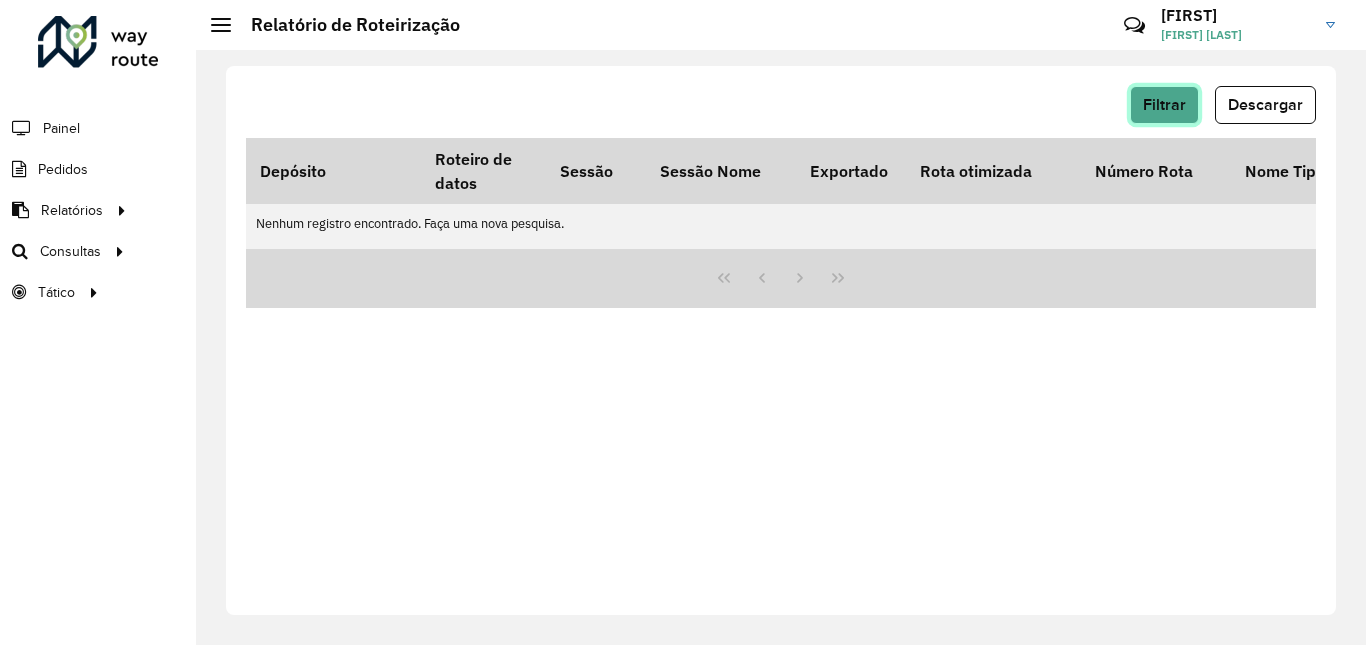 click on "Filtrar" 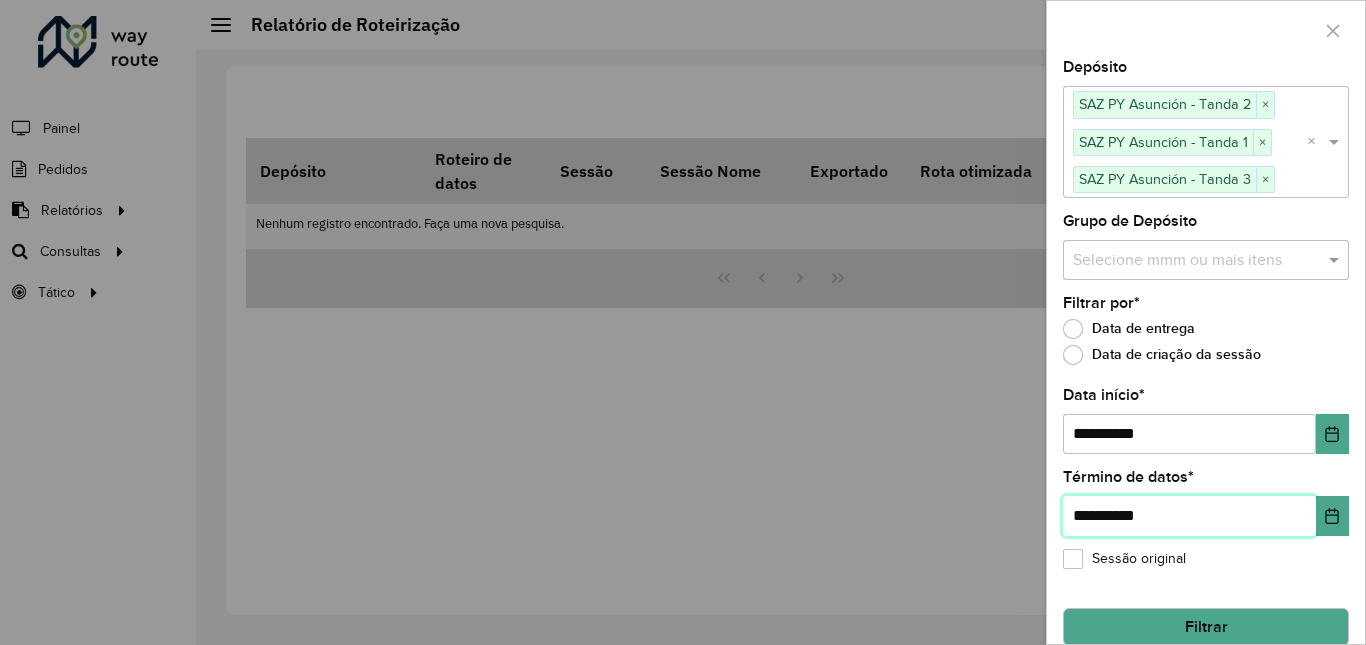 click on "**********" at bounding box center (1189, 516) 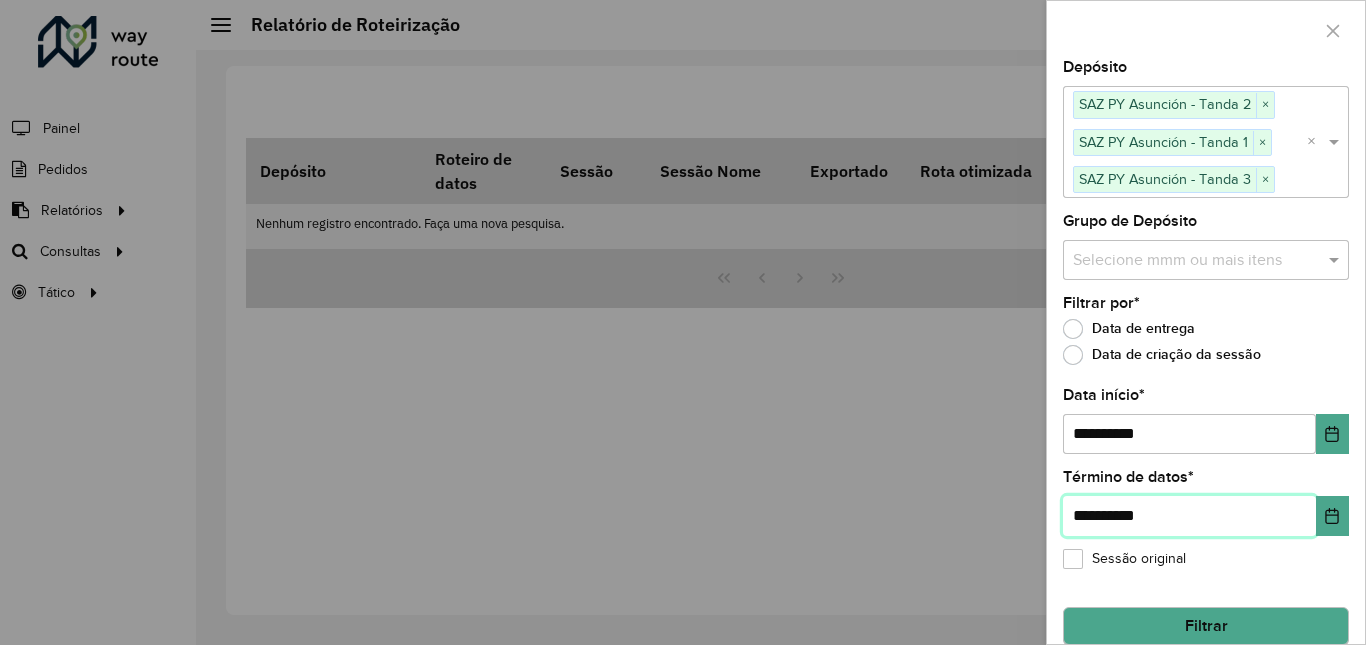 type on "**********" 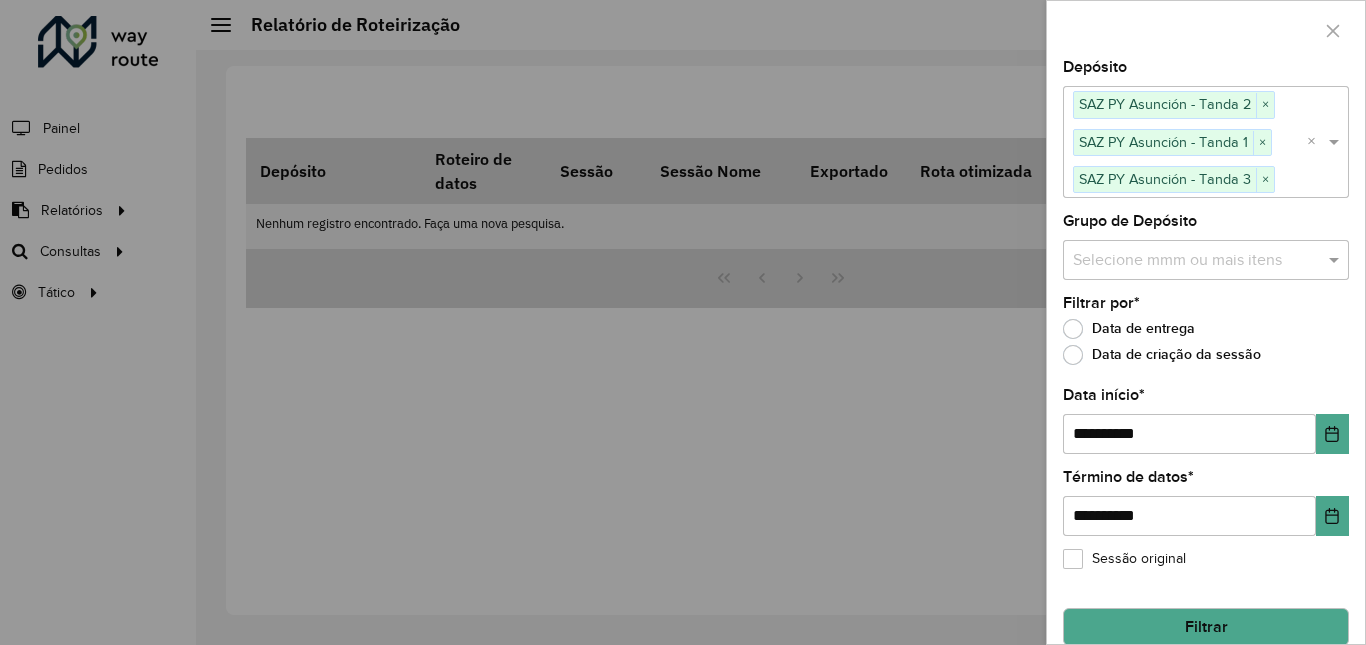 click on "Filtrar" 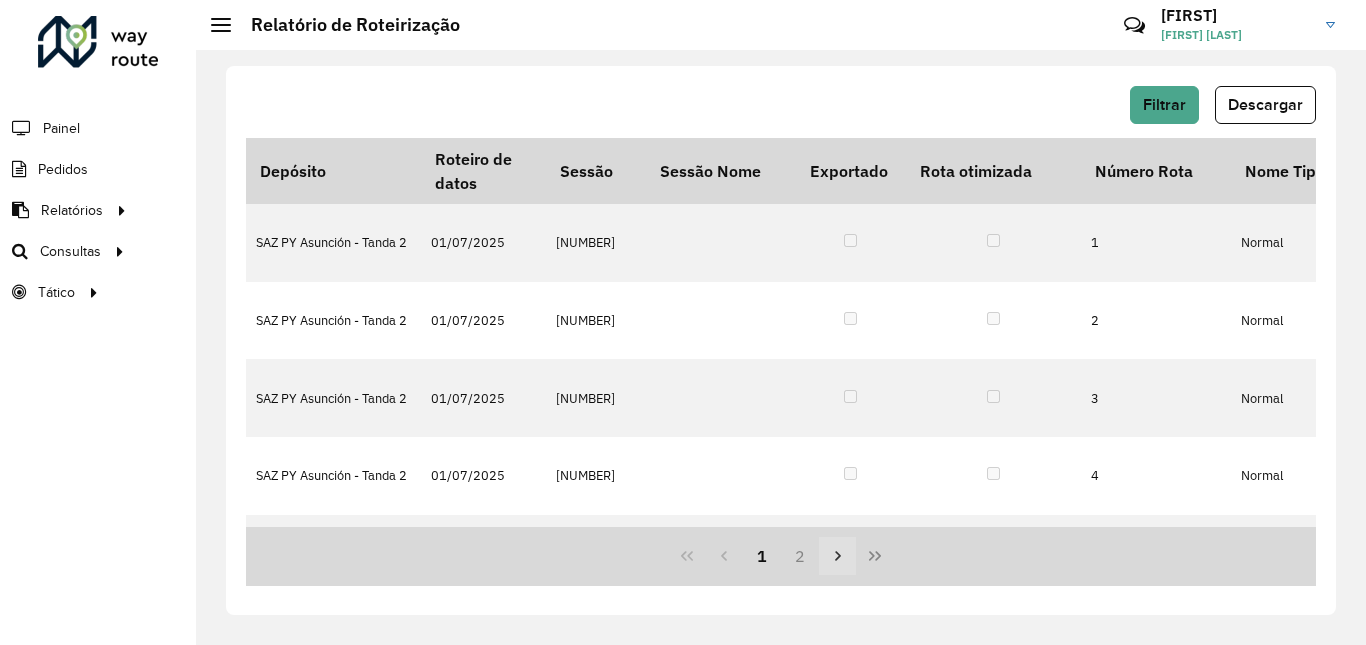 click at bounding box center [838, 556] 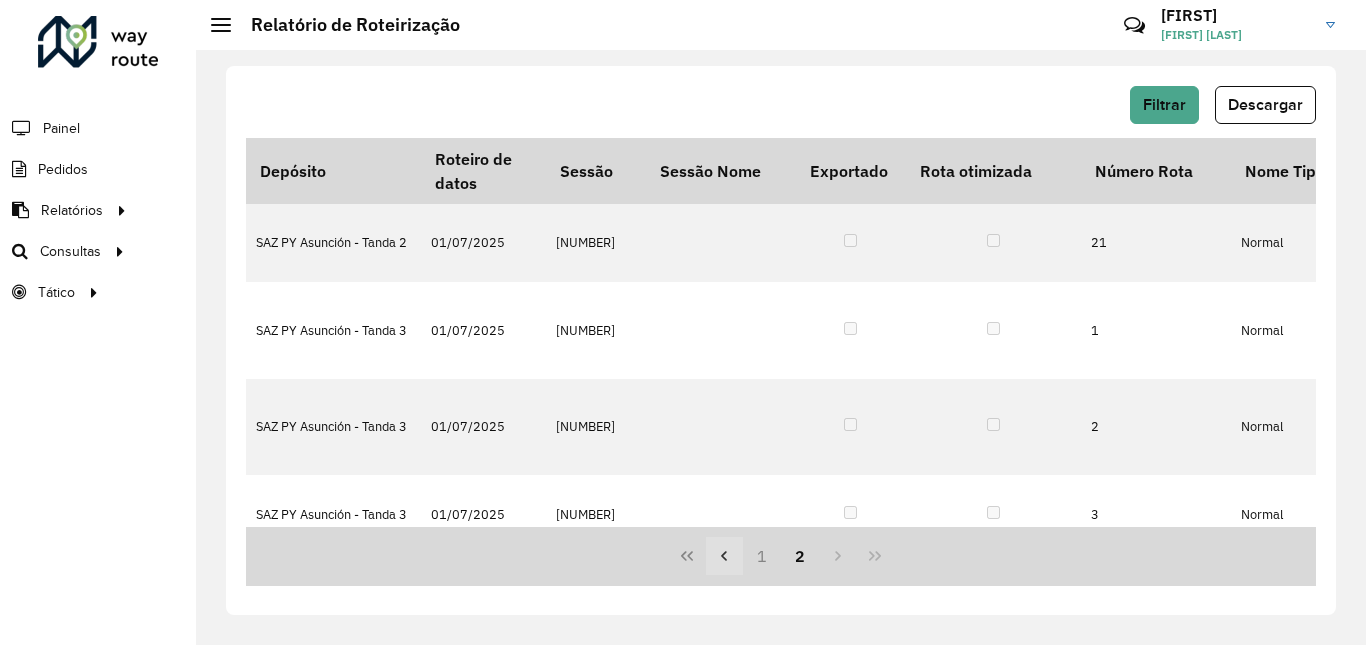 click 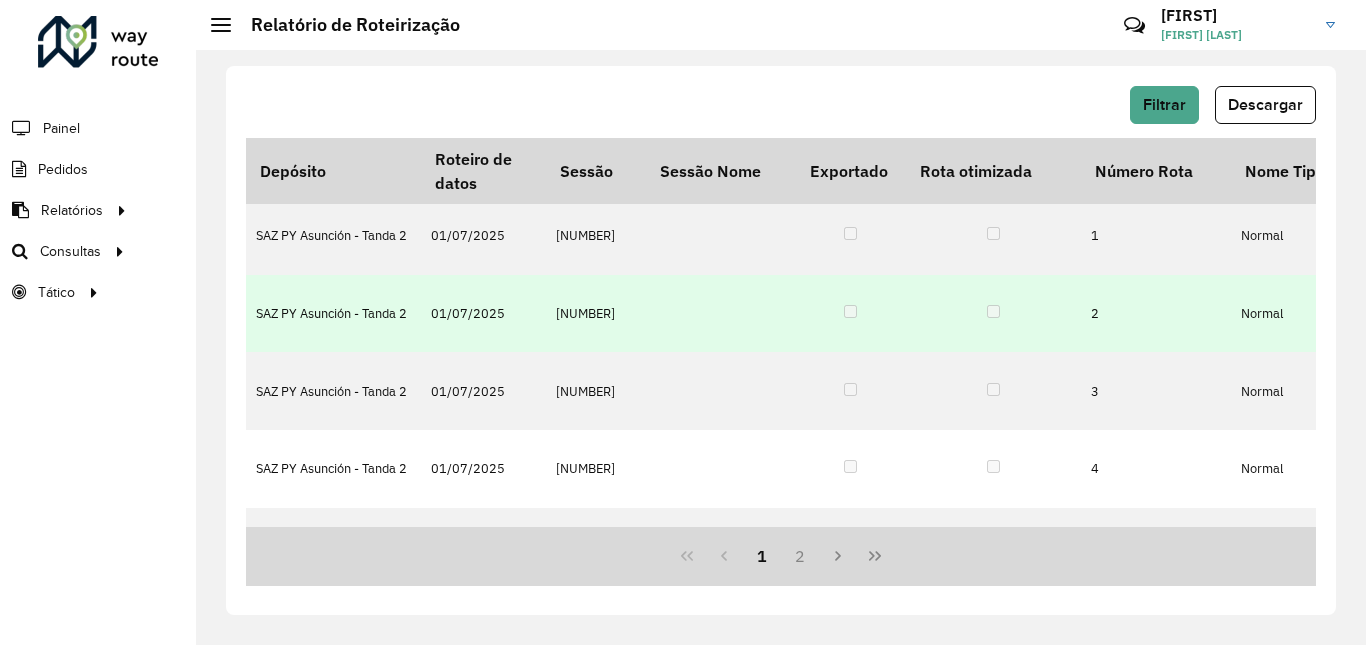 scroll, scrollTop: 0, scrollLeft: 0, axis: both 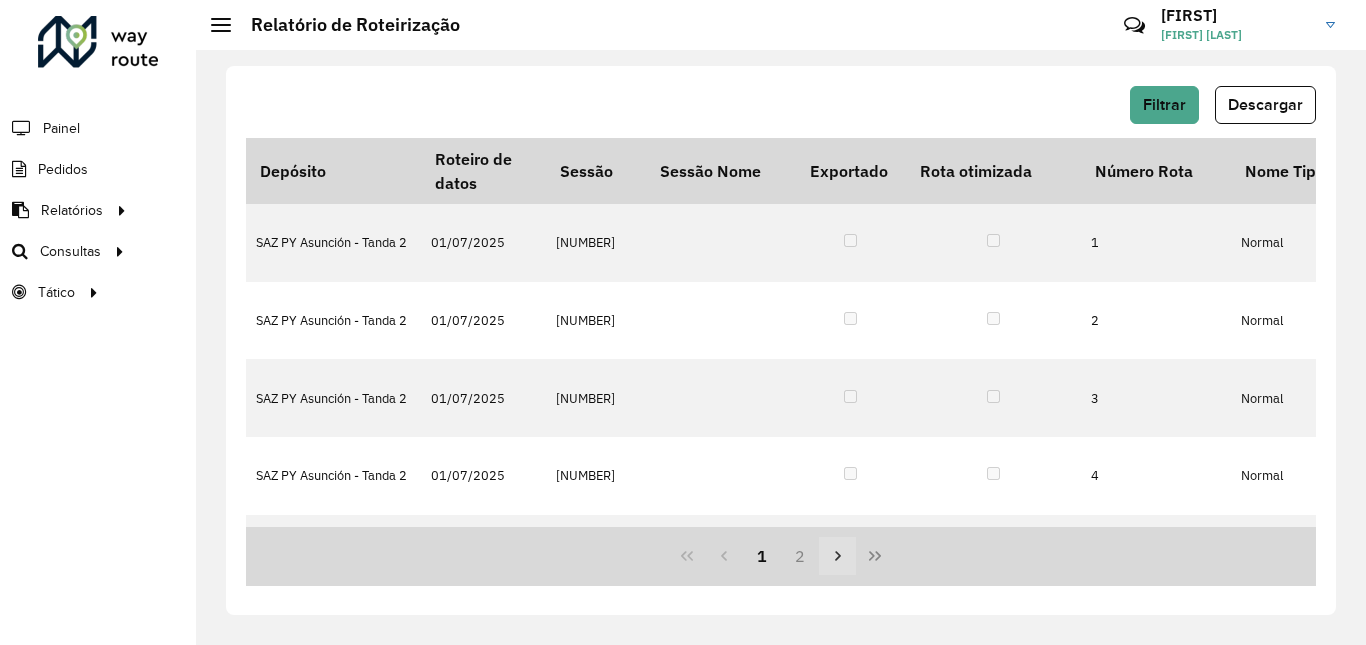 click at bounding box center [838, 556] 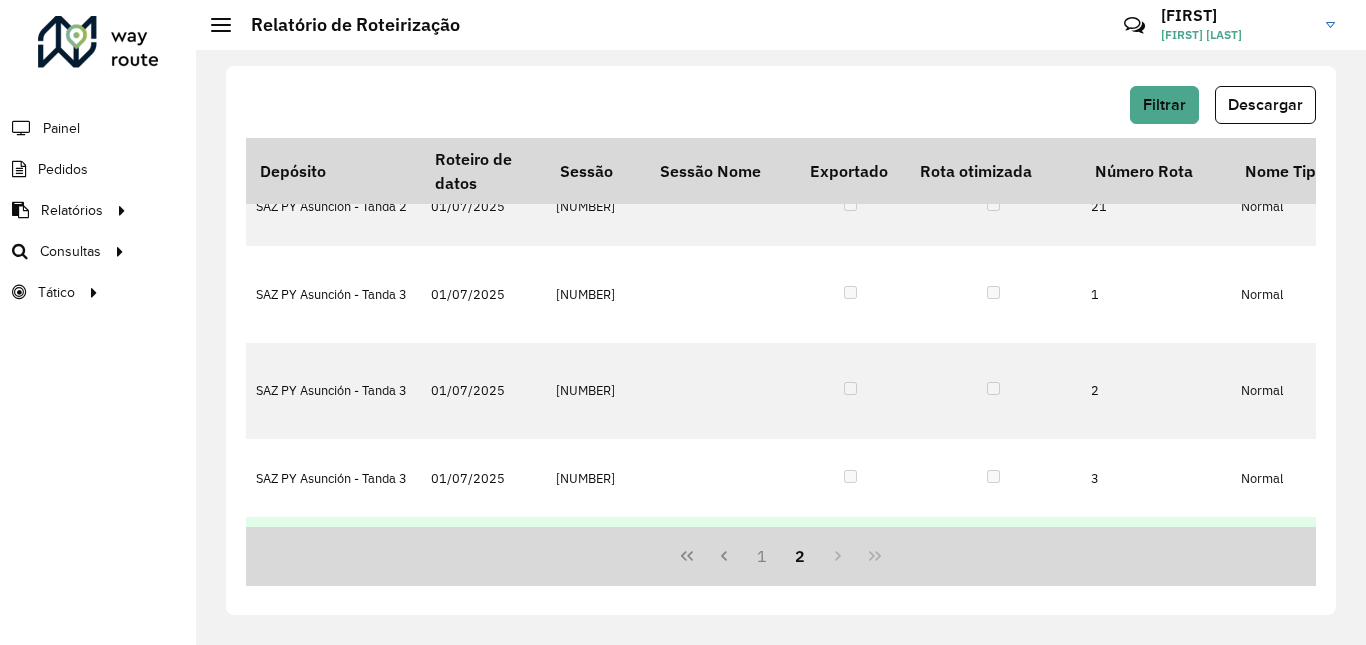 scroll, scrollTop: 71, scrollLeft: 0, axis: vertical 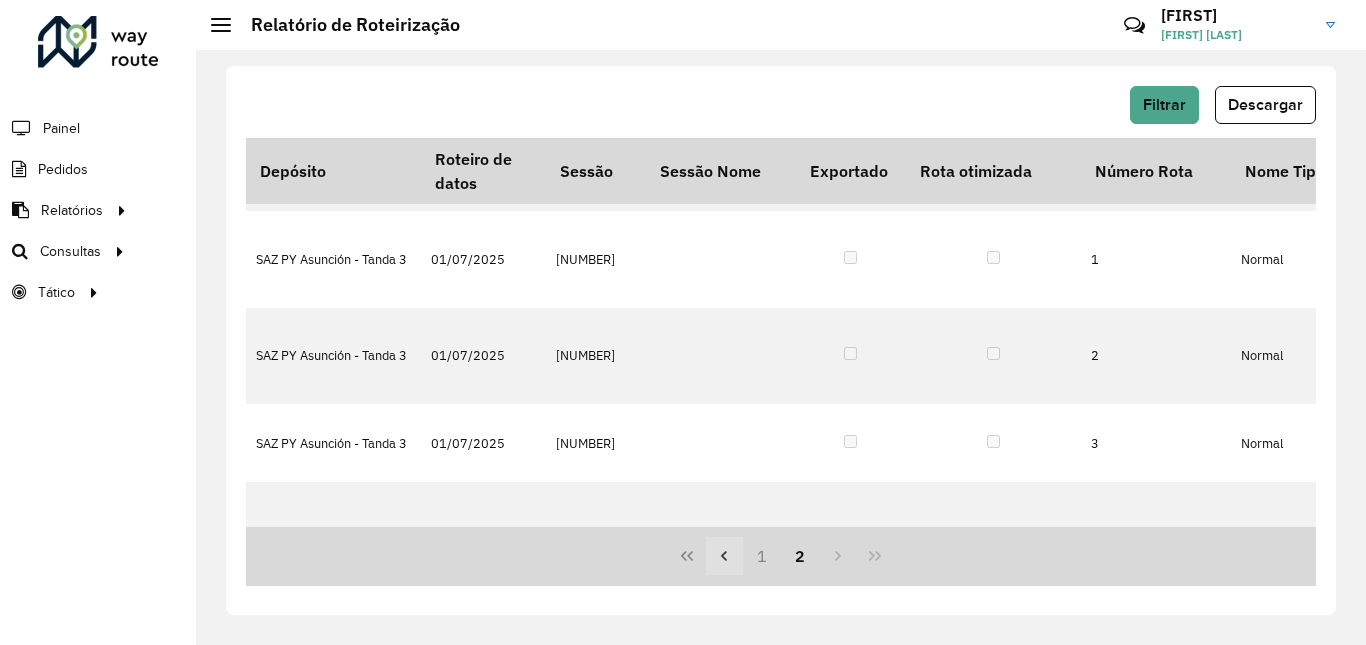 click 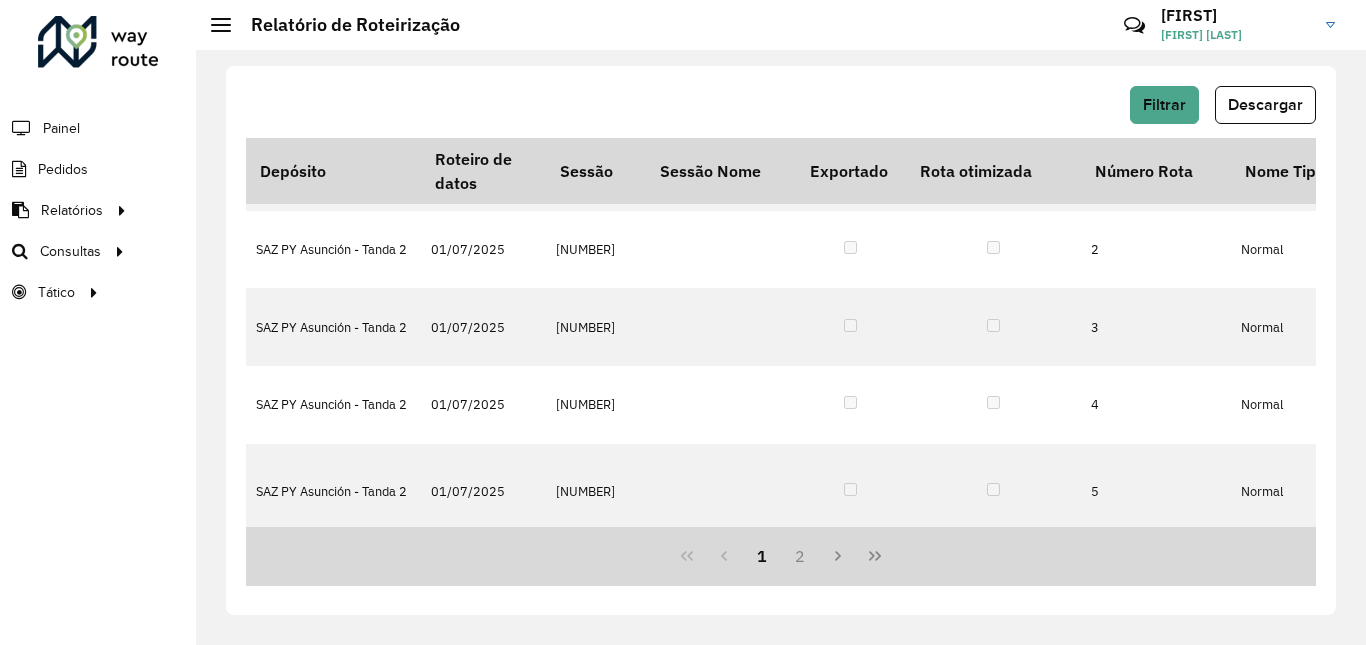scroll, scrollTop: 0, scrollLeft: 0, axis: both 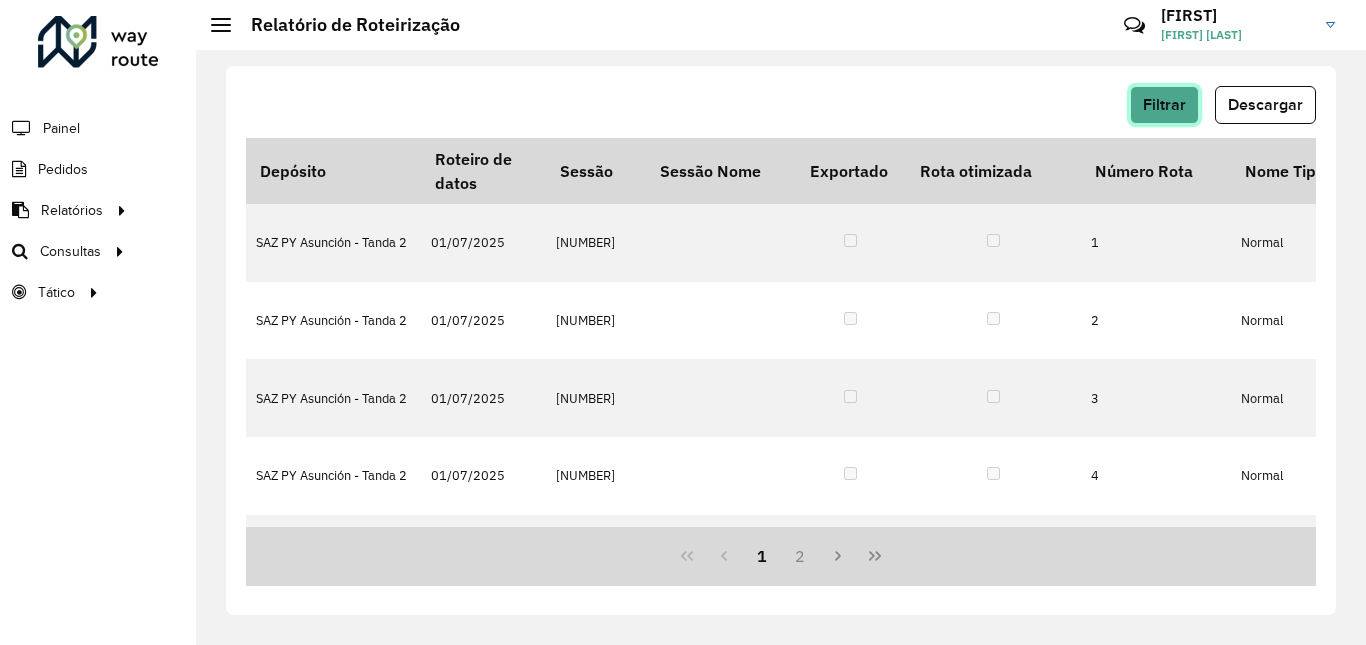 click on "Filtrar" 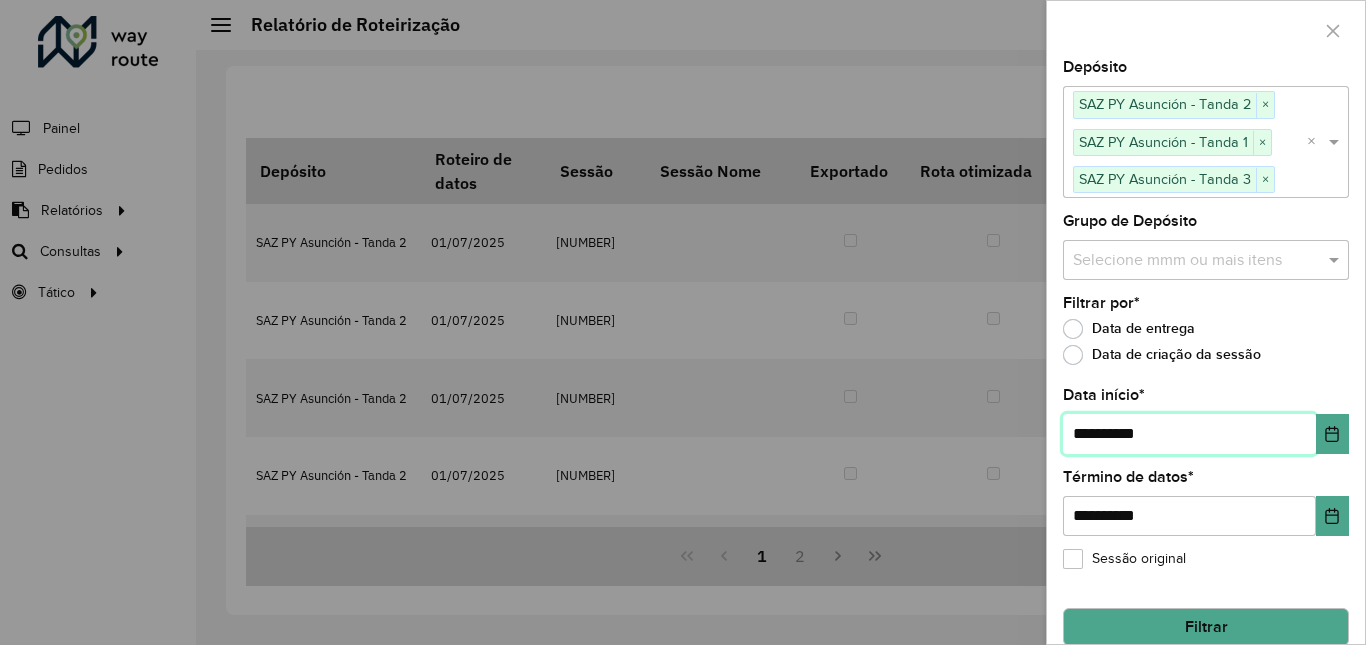 click on "**********" at bounding box center (1189, 434) 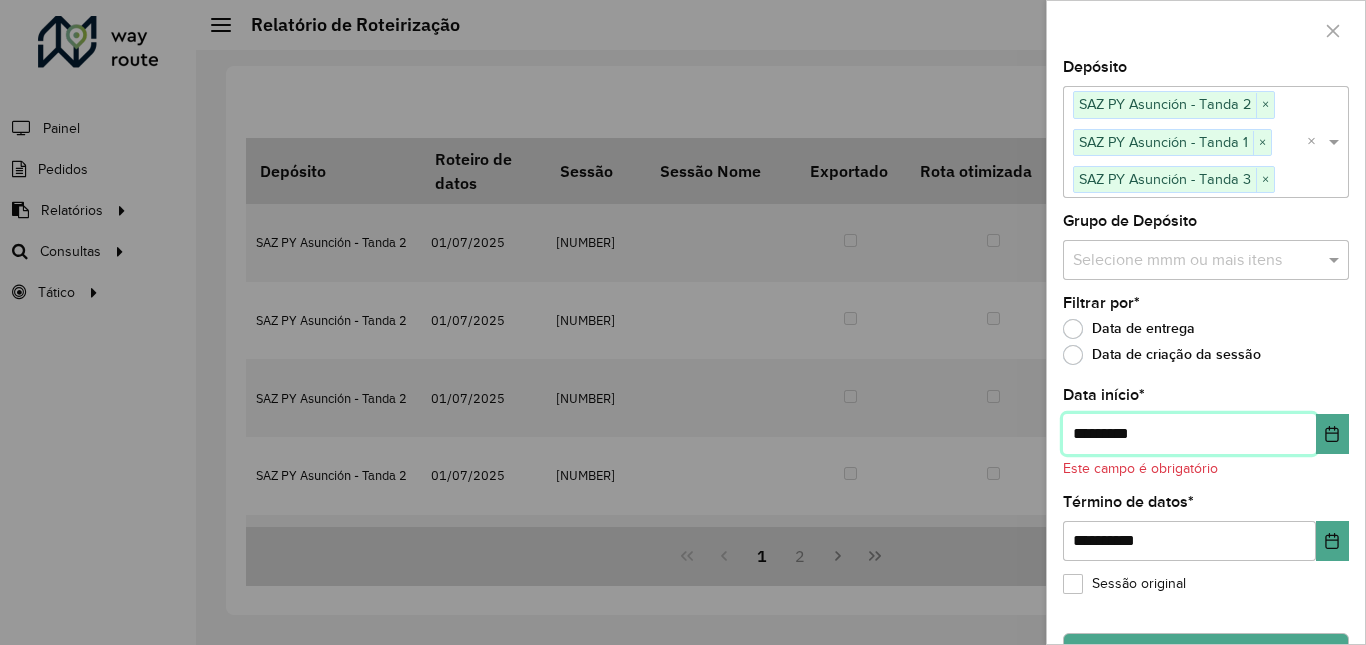 type on "**********" 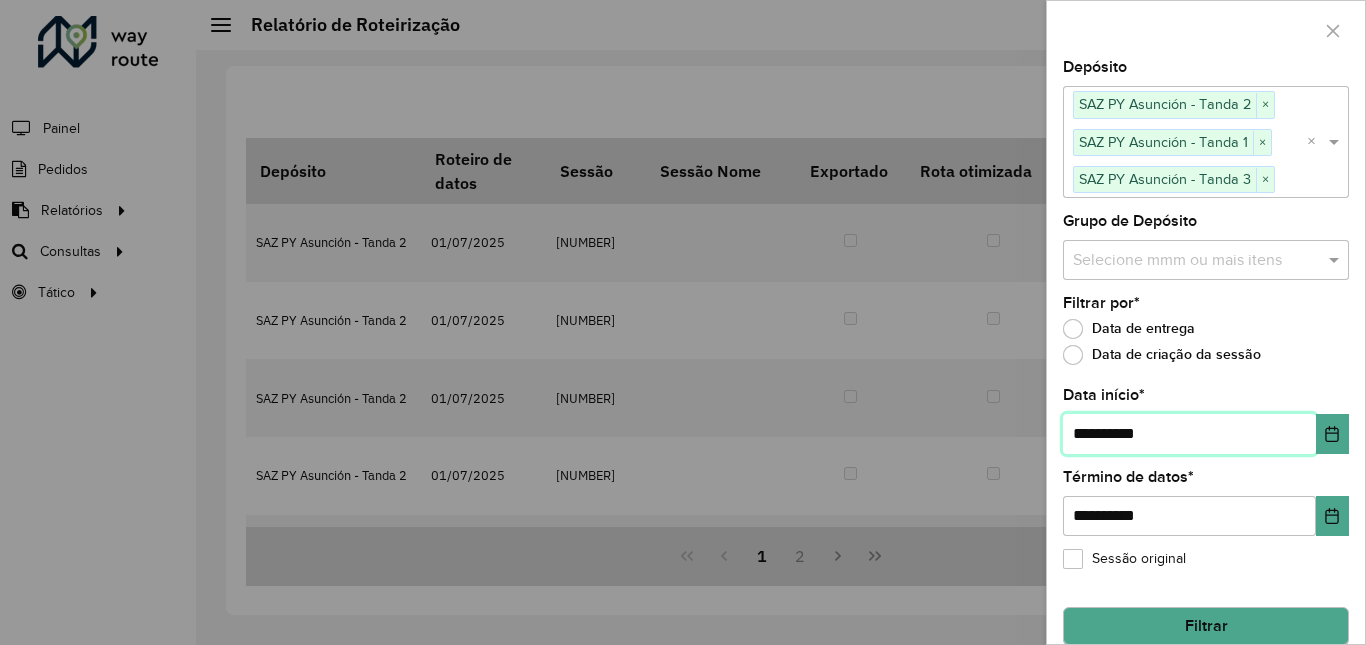 type on "**********" 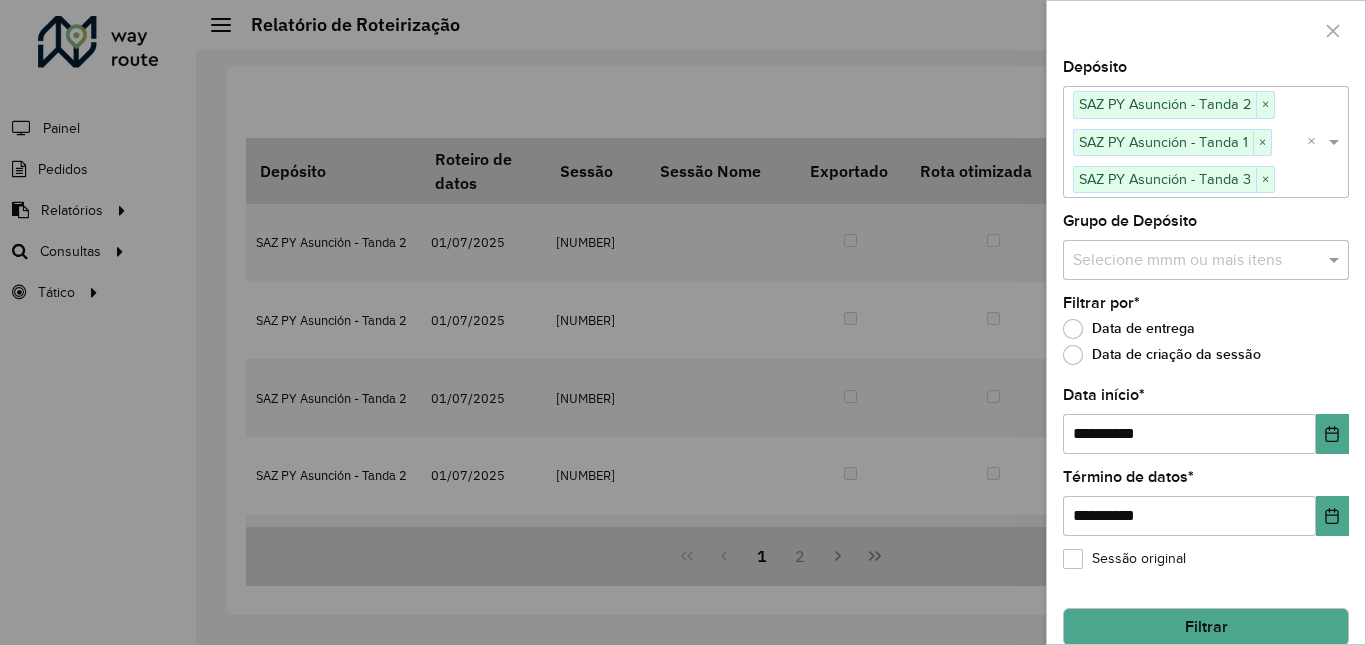 click on "Filtrar" 